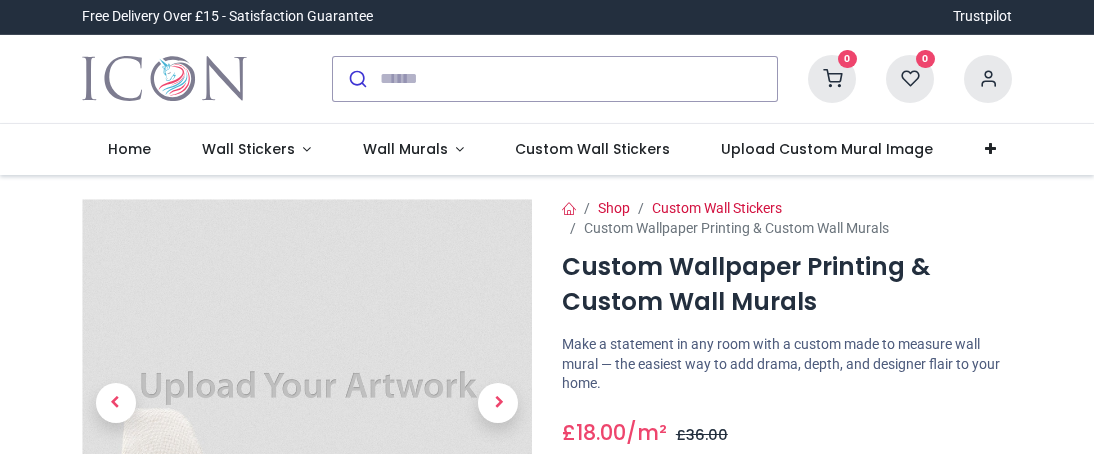 scroll, scrollTop: 0, scrollLeft: 0, axis: both 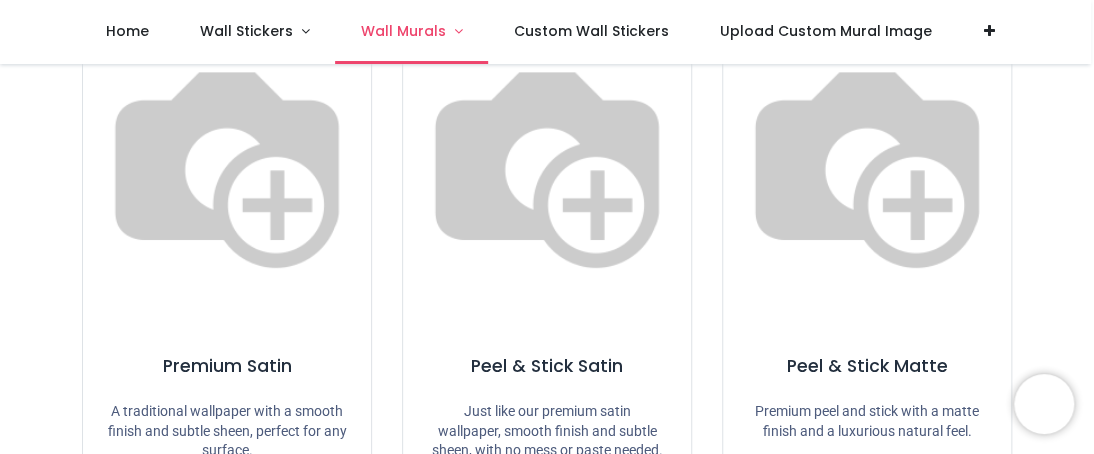 click on "Wall Murals" at bounding box center [403, 31] 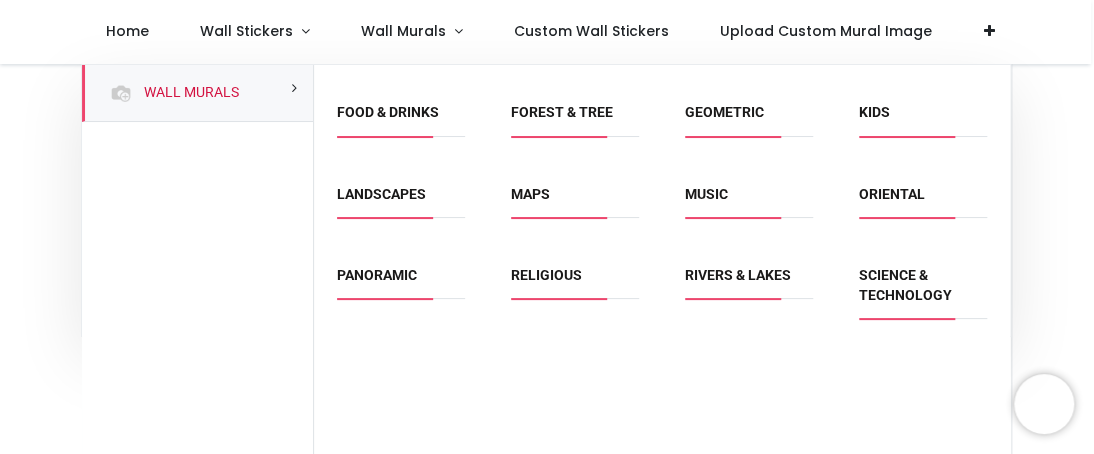 scroll, scrollTop: 0, scrollLeft: 0, axis: both 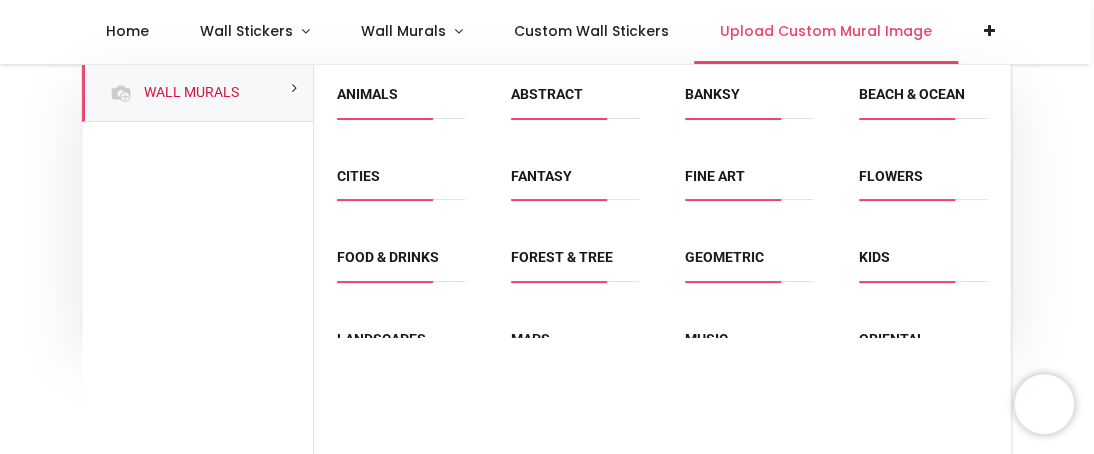 click on "Upload Custom Mural Image" at bounding box center (826, 31) 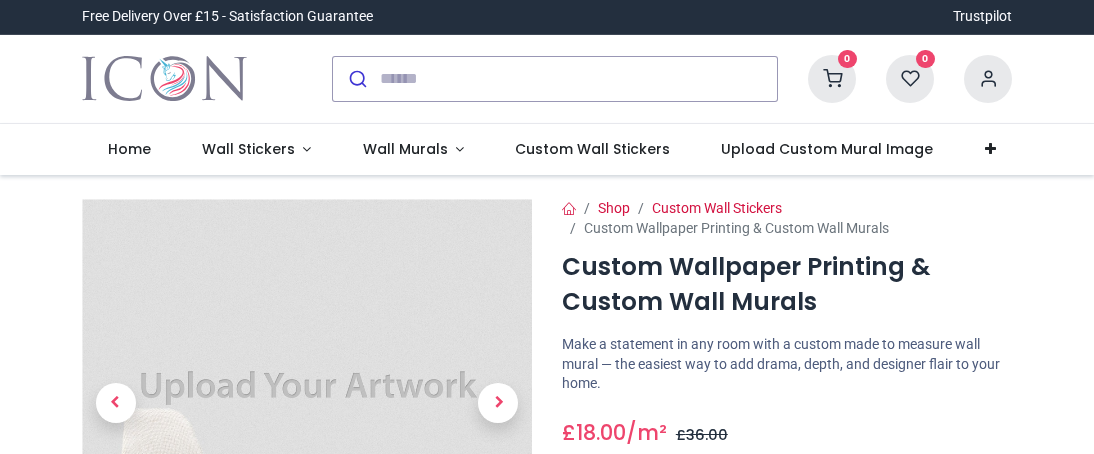 scroll, scrollTop: 0, scrollLeft: 0, axis: both 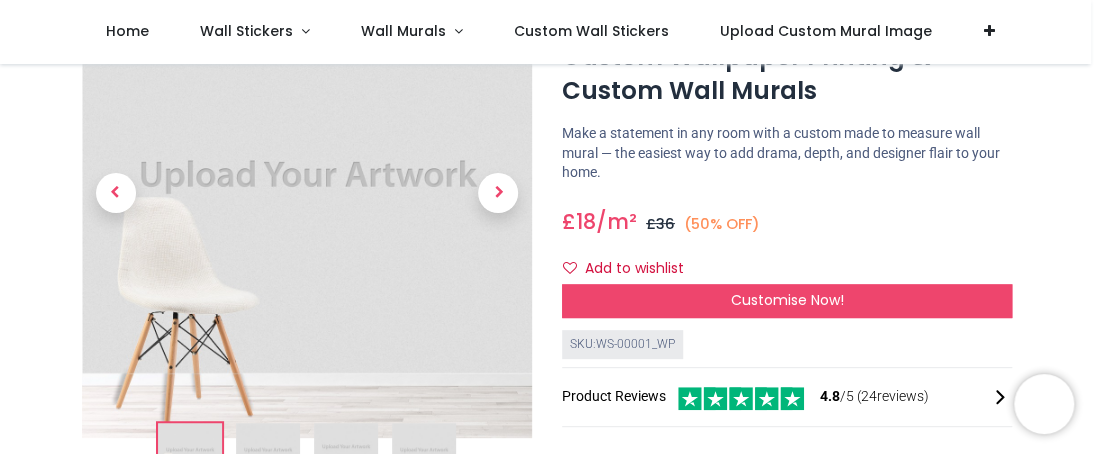 click at bounding box center (307, 213) 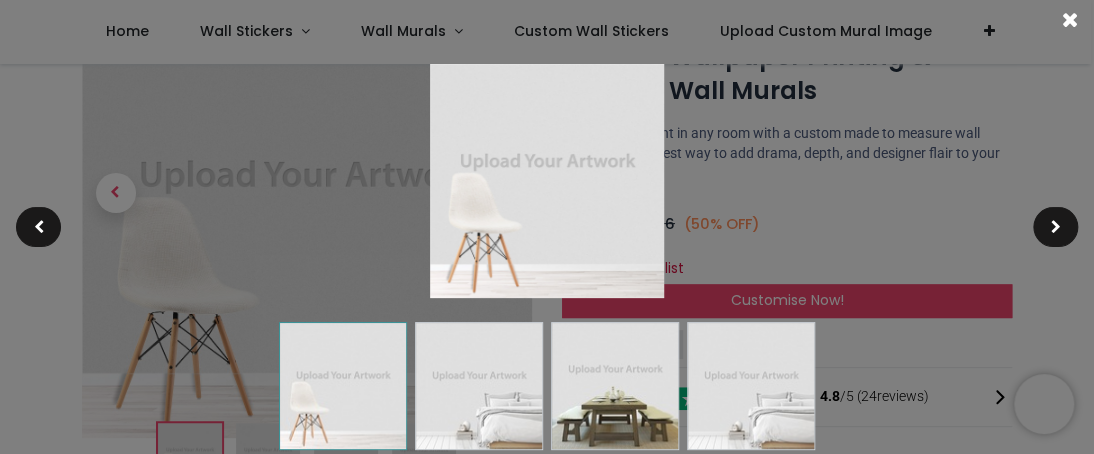 click at bounding box center (547, 227) 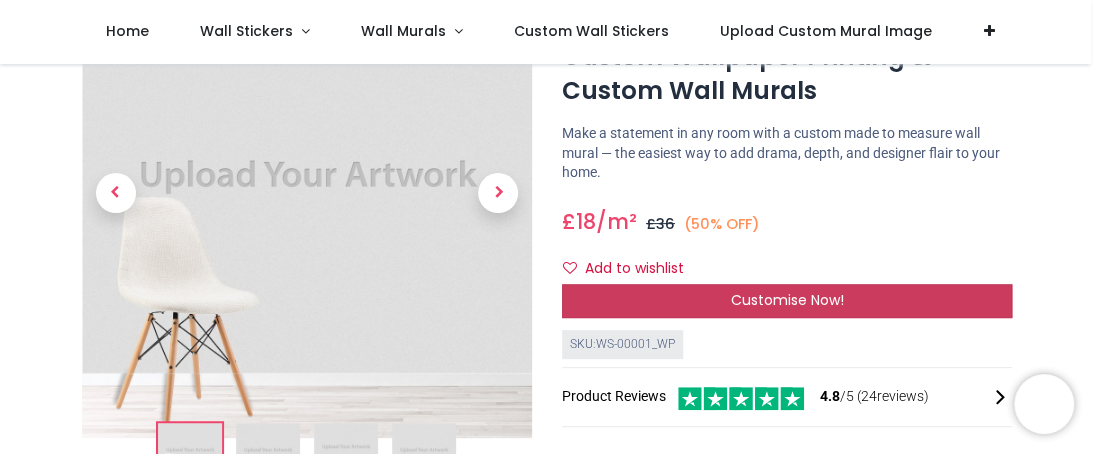 click on "Customise Now!" at bounding box center [787, 301] 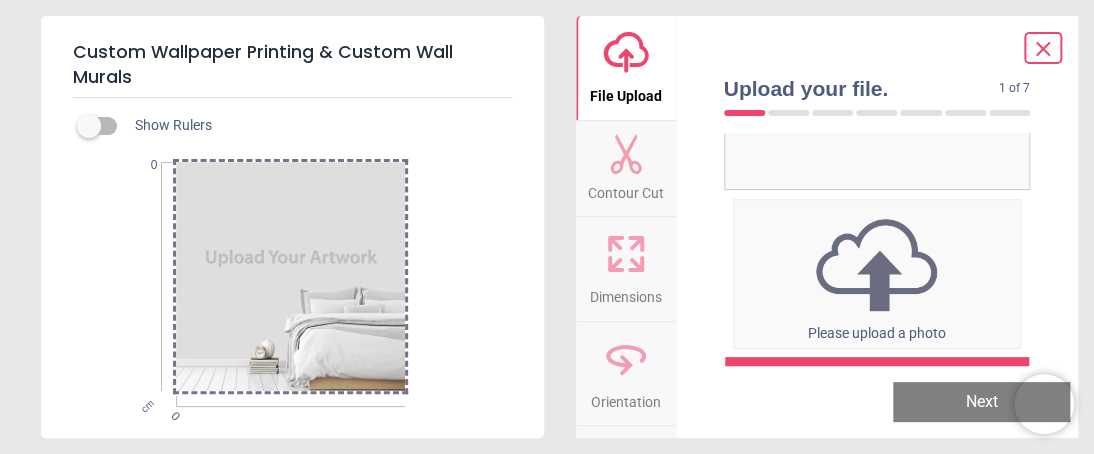 scroll, scrollTop: 292, scrollLeft: 0, axis: vertical 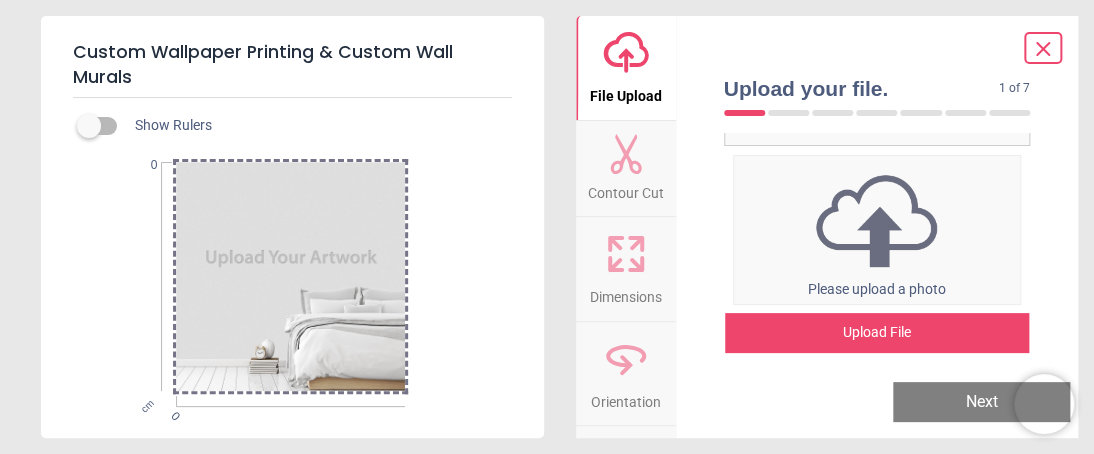 click on "Upload File" at bounding box center [877, 333] 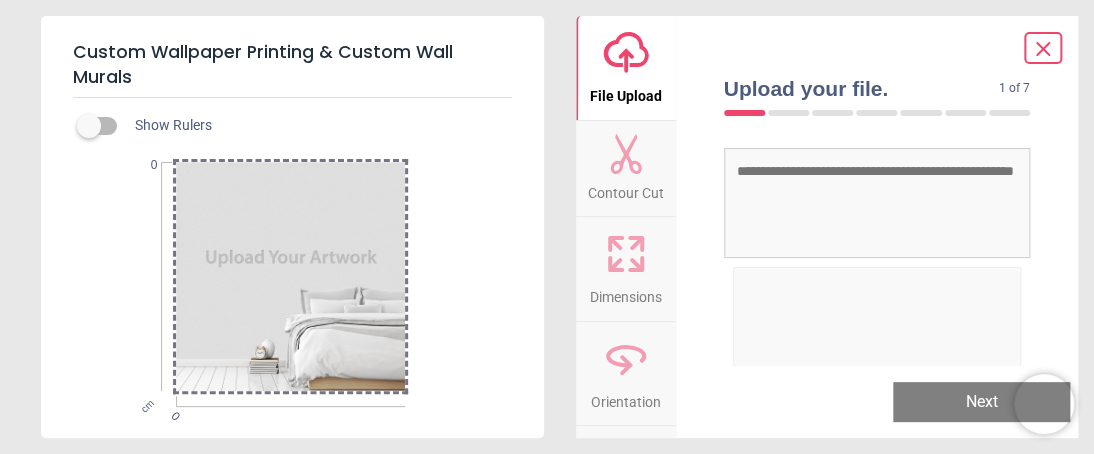 scroll, scrollTop: 292, scrollLeft: 0, axis: vertical 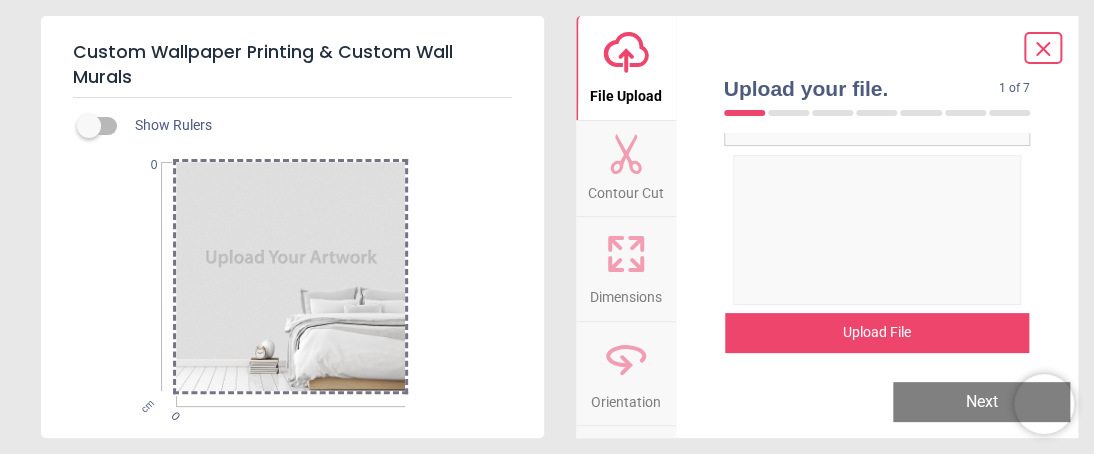 click on "Upload File" at bounding box center (877, 333) 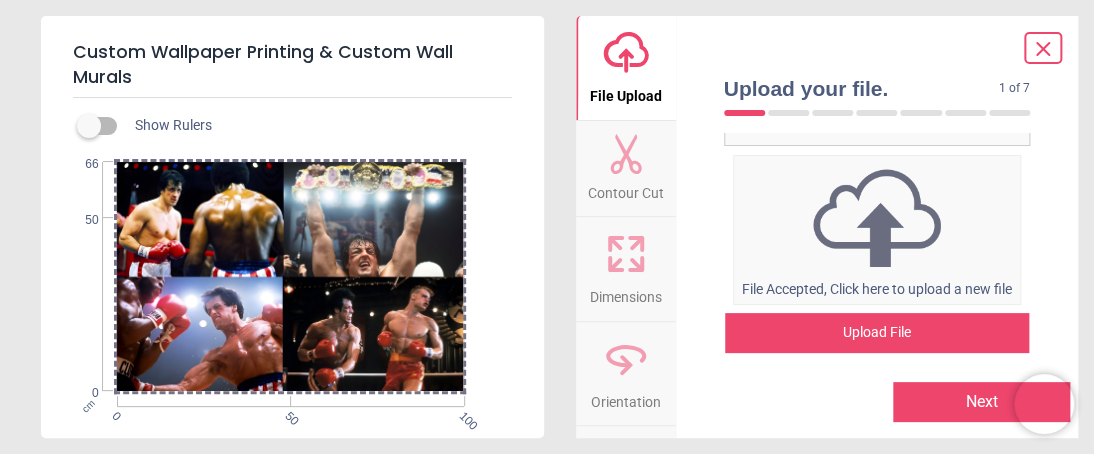 click on "Next" at bounding box center (981, 402) 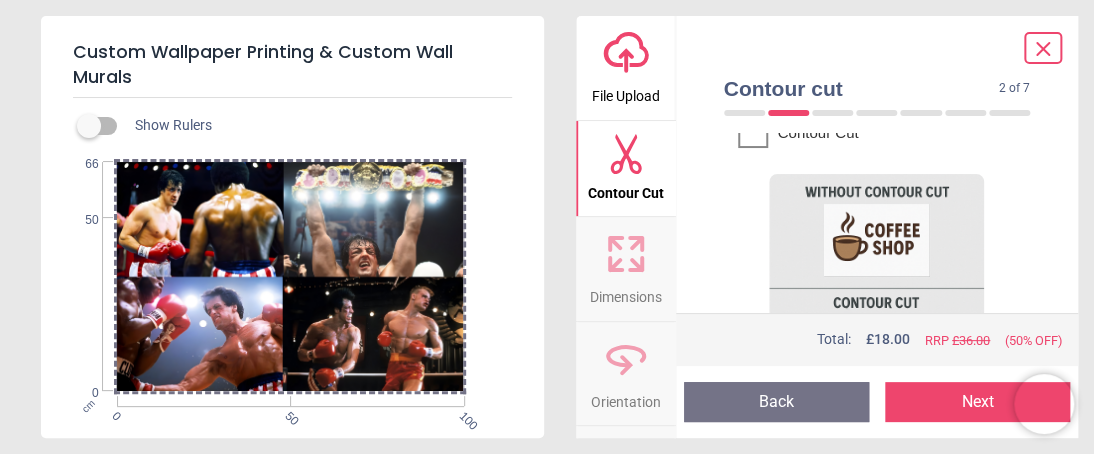 scroll, scrollTop: 5, scrollLeft: 0, axis: vertical 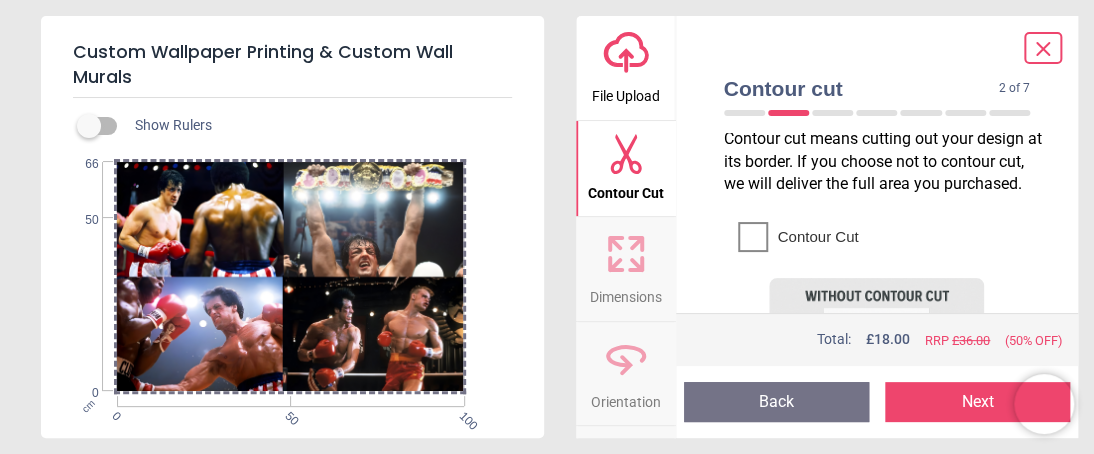 click 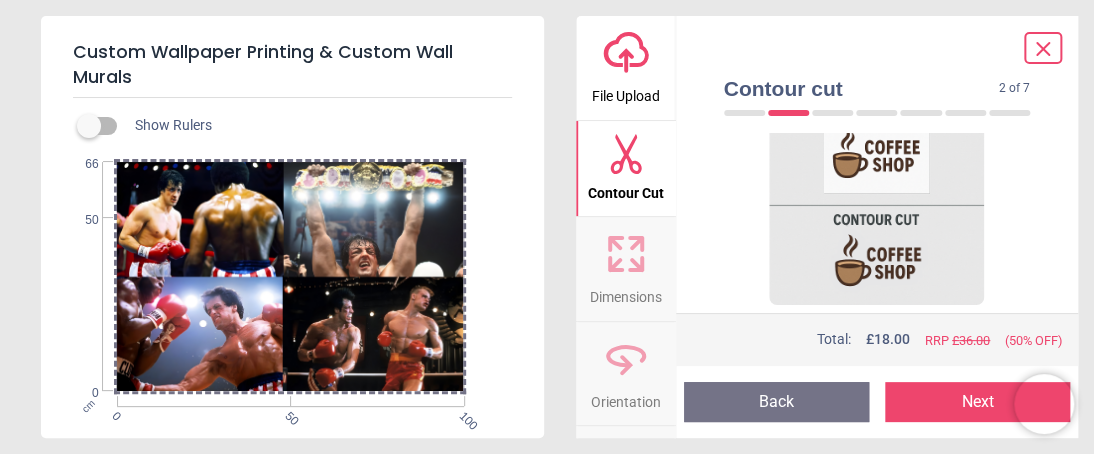 scroll, scrollTop: 205, scrollLeft: 0, axis: vertical 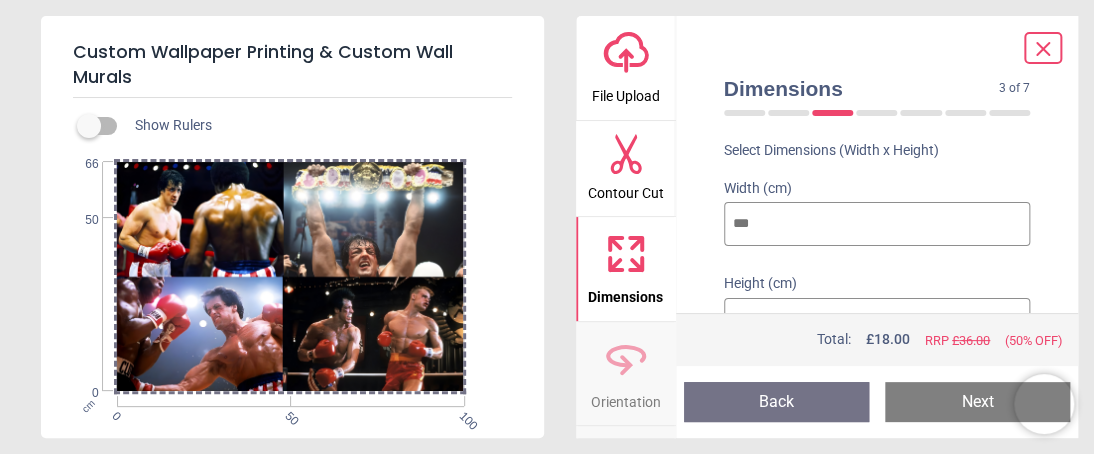 drag, startPoint x: 783, startPoint y: 224, endPoint x: 652, endPoint y: 215, distance: 131.30879 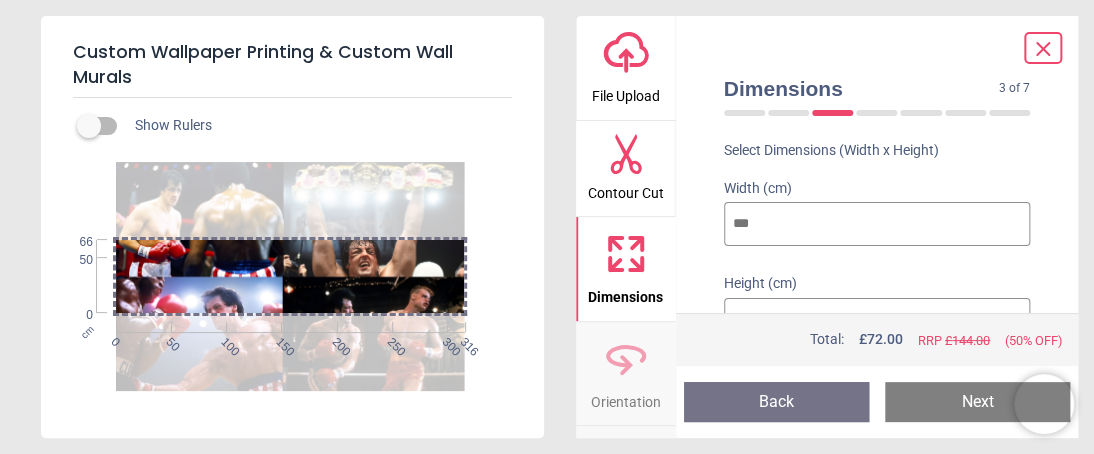 scroll, scrollTop: 248, scrollLeft: 0, axis: vertical 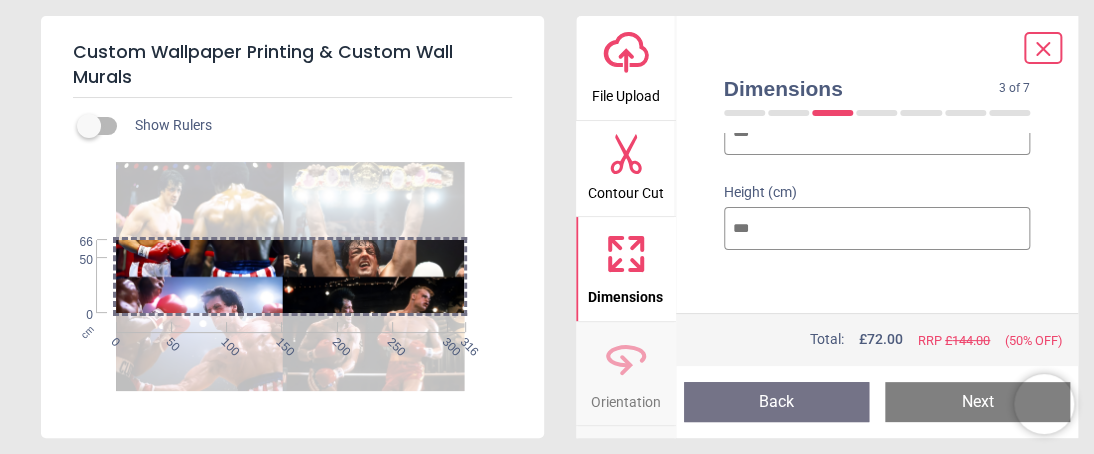 type on "***" 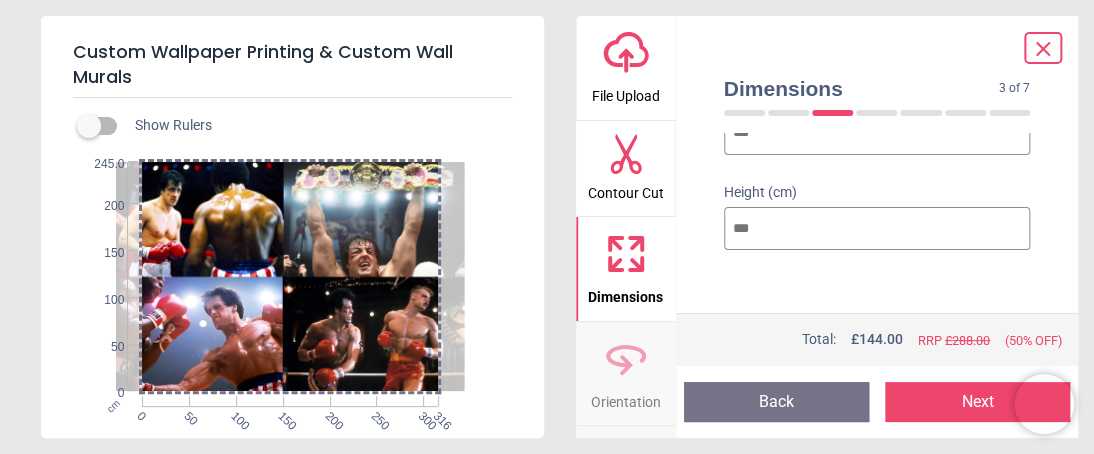 type on "***" 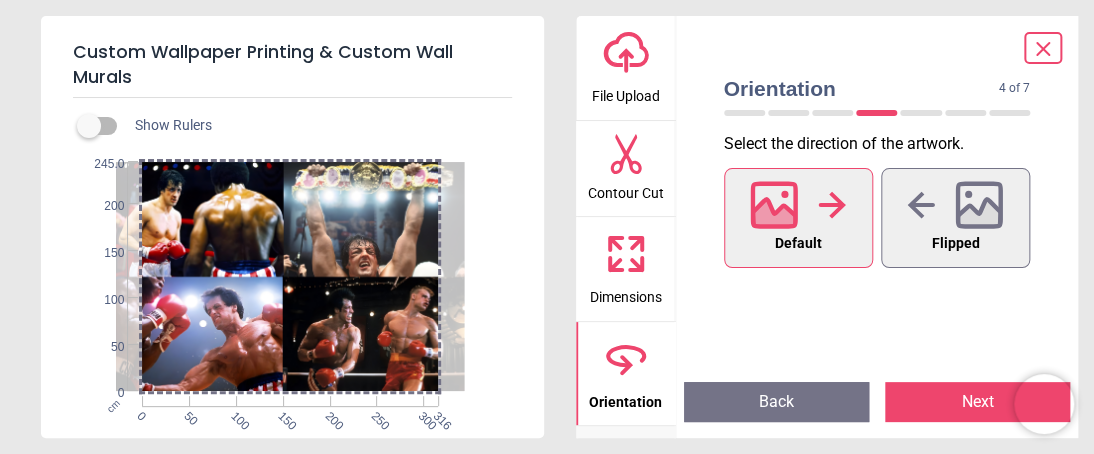 click on "Next" at bounding box center (977, 402) 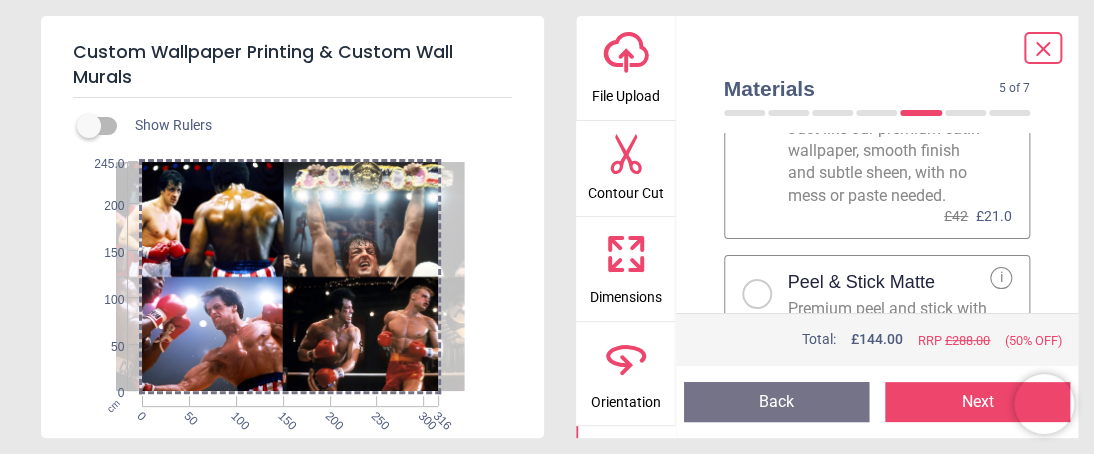scroll, scrollTop: 200, scrollLeft: 0, axis: vertical 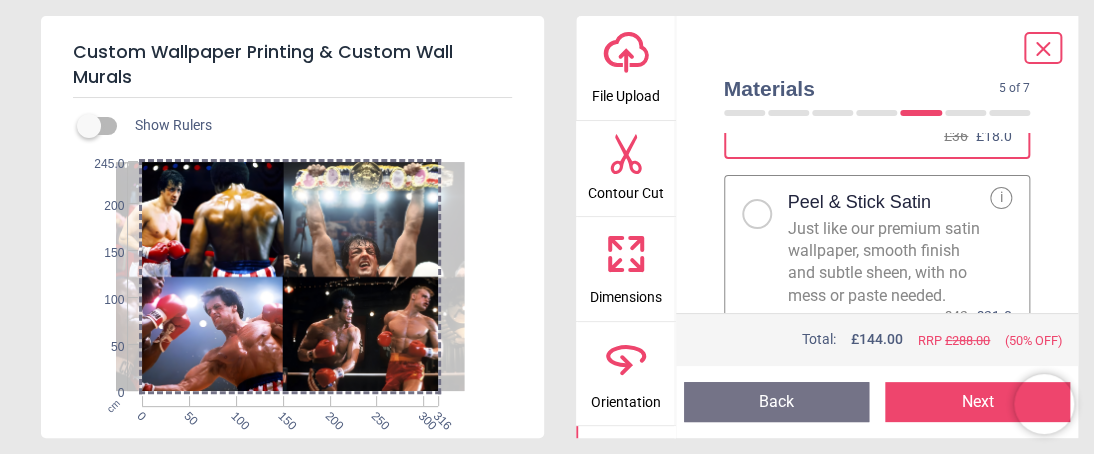 click at bounding box center [757, 214] 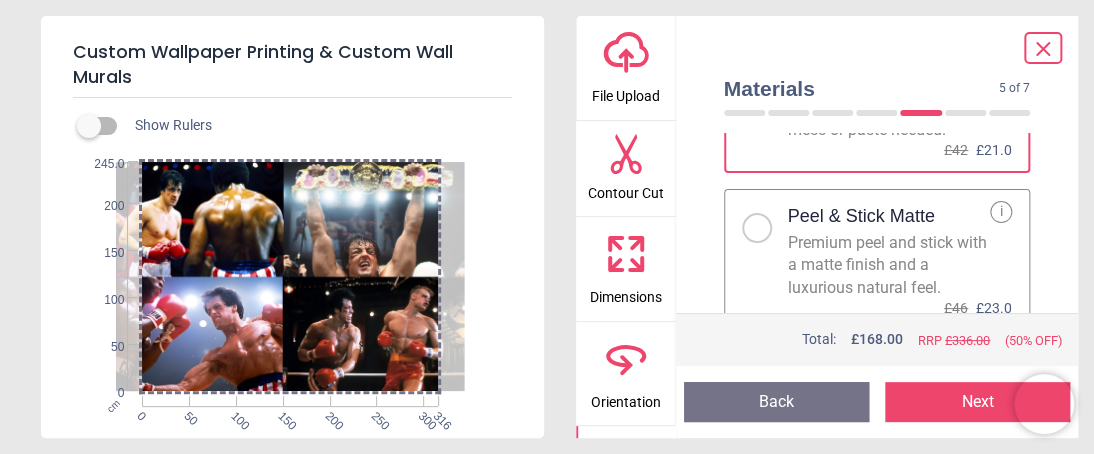 scroll, scrollTop: 403, scrollLeft: 0, axis: vertical 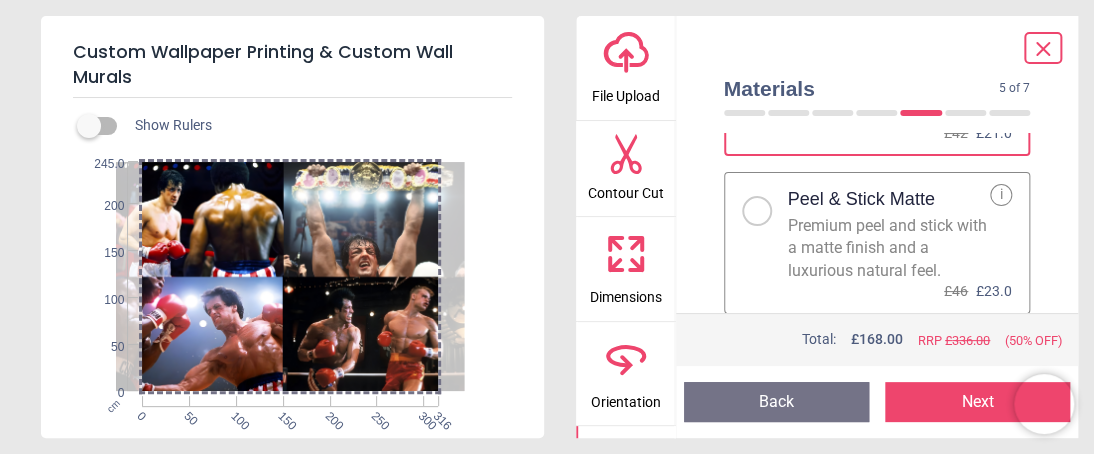 click on "Next" at bounding box center [977, 402] 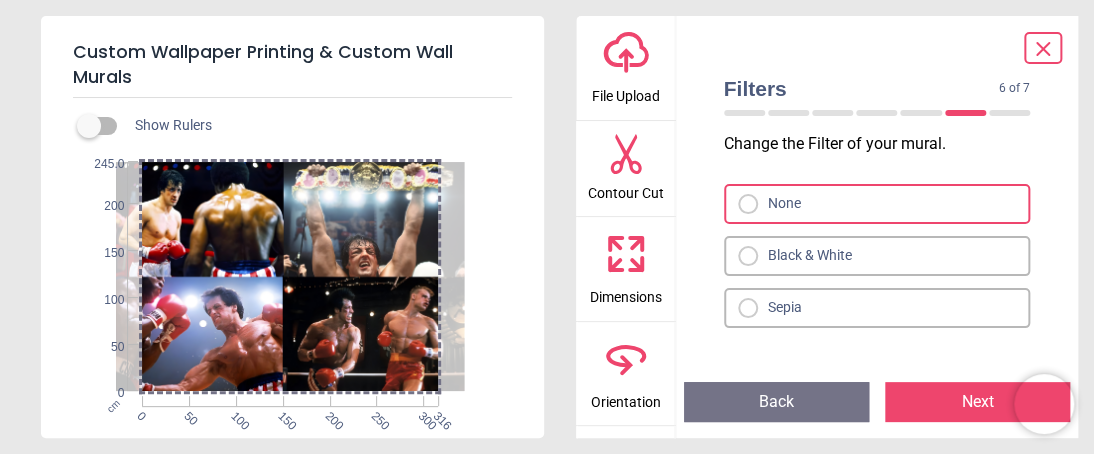 click on "Next" at bounding box center (977, 402) 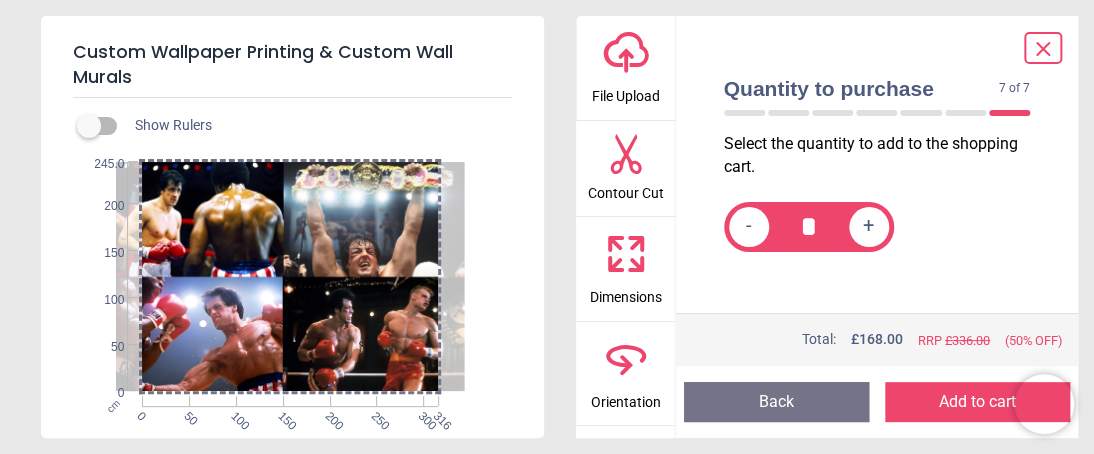 click on "Add to cart" at bounding box center (977, 402) 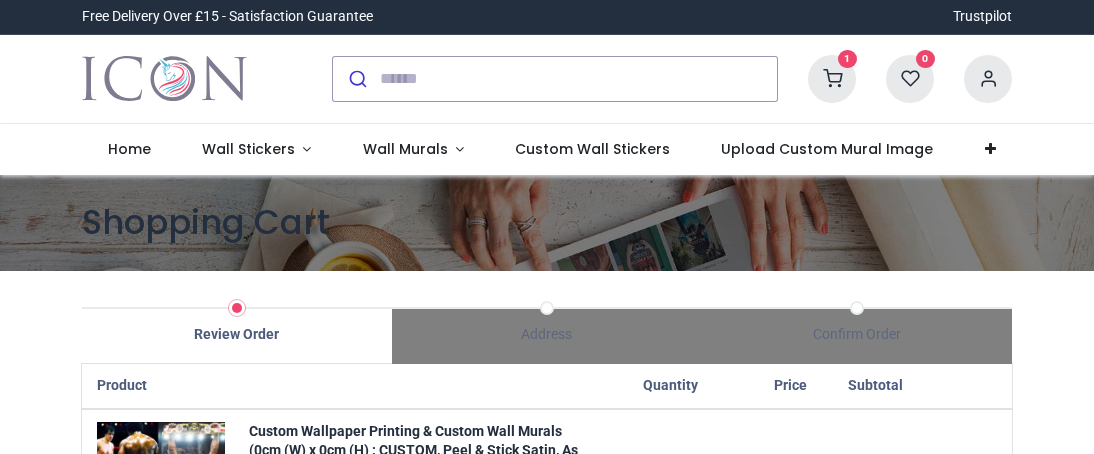 scroll, scrollTop: 0, scrollLeft: 0, axis: both 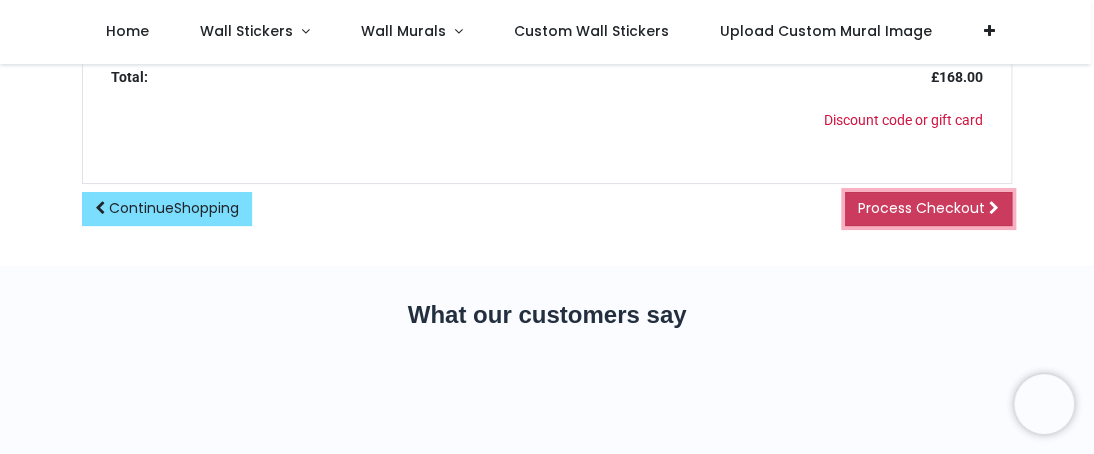 click on "Process Checkout" at bounding box center (921, 208) 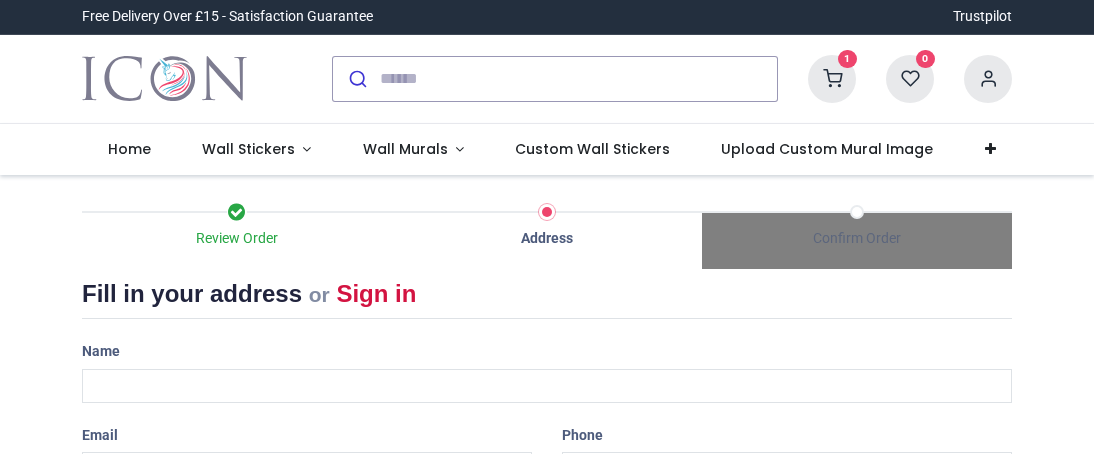 scroll, scrollTop: 0, scrollLeft: 0, axis: both 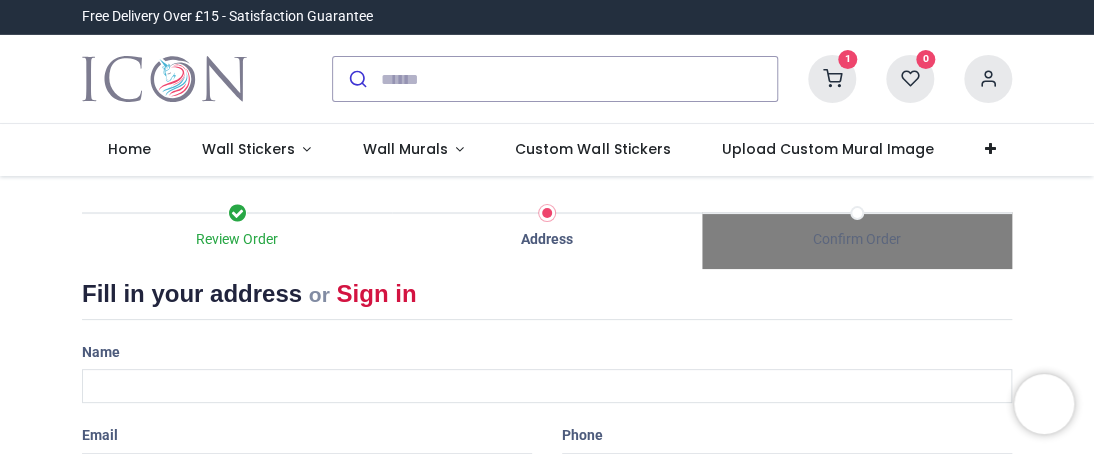 select on "***" 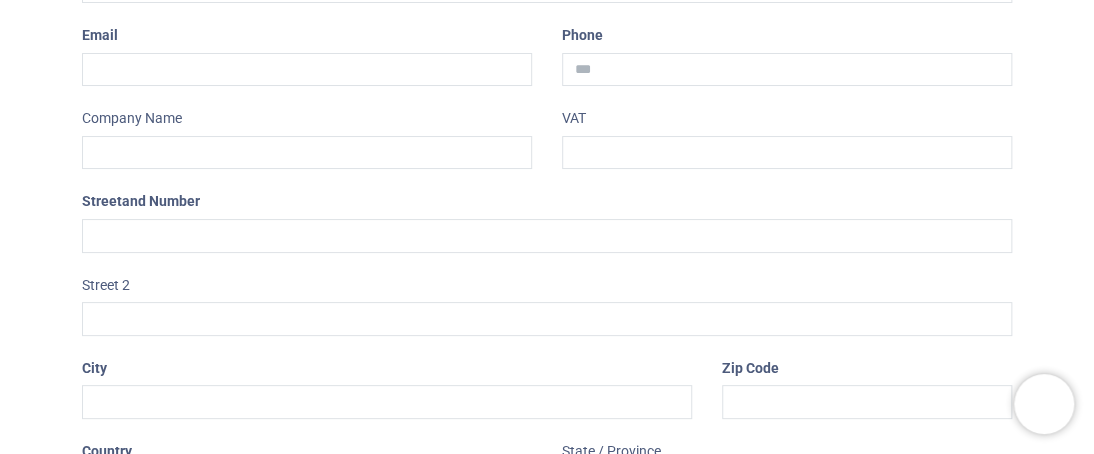 scroll, scrollTop: 200, scrollLeft: 0, axis: vertical 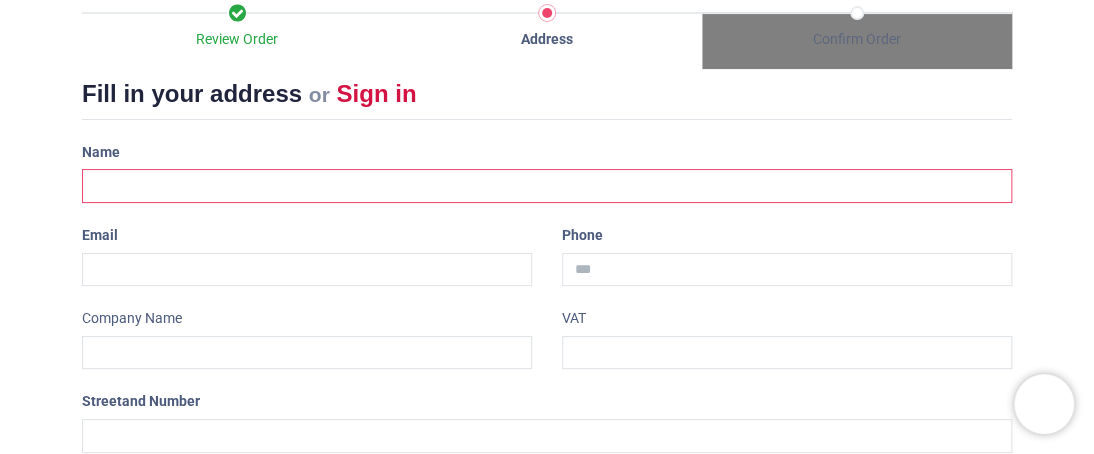click at bounding box center (547, 186) 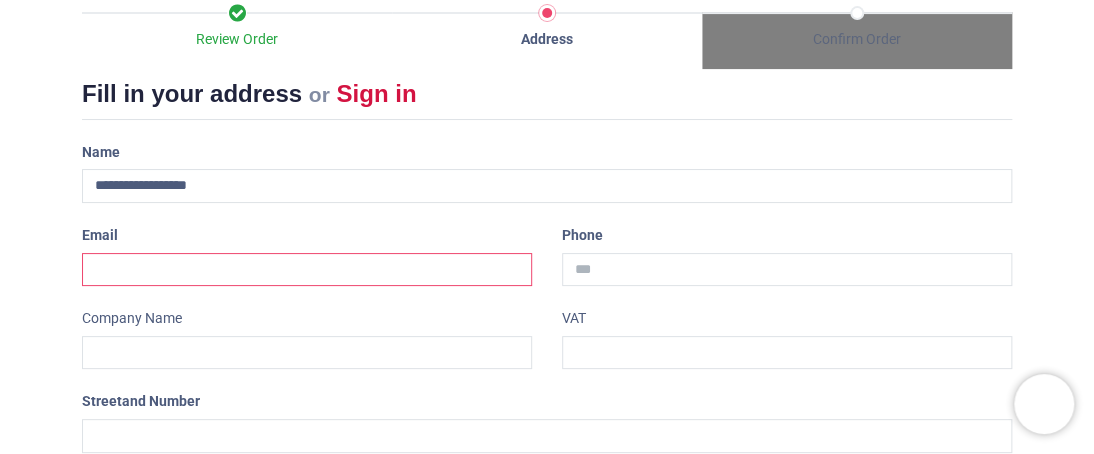type on "**********" 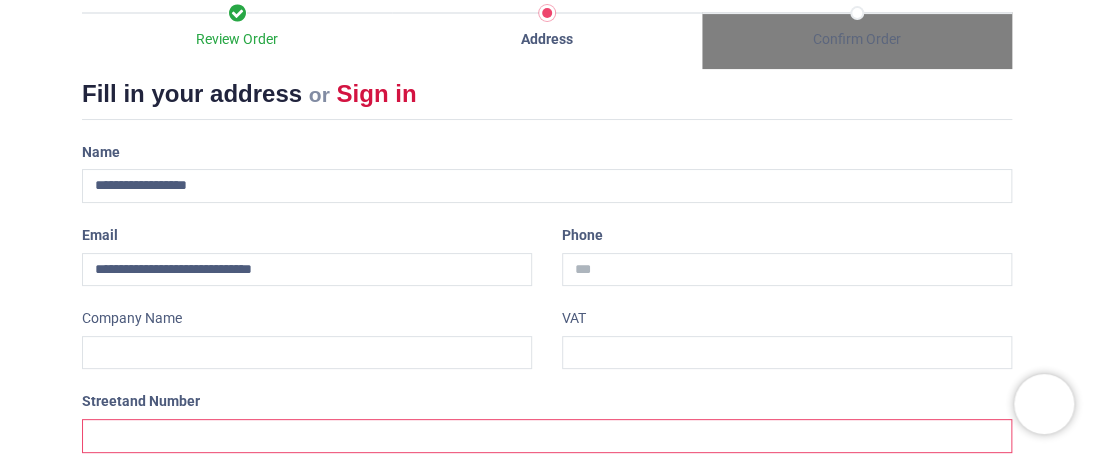 type on "**" 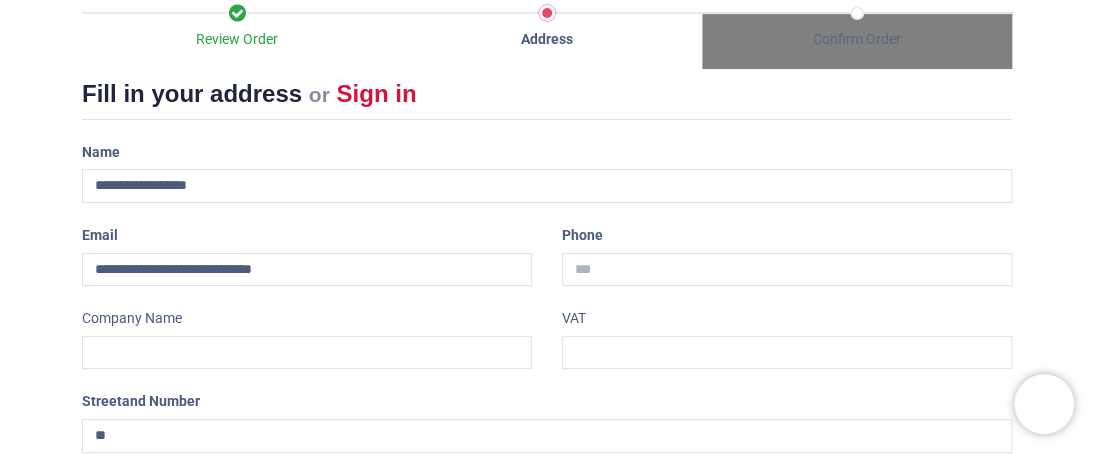 type on "*********" 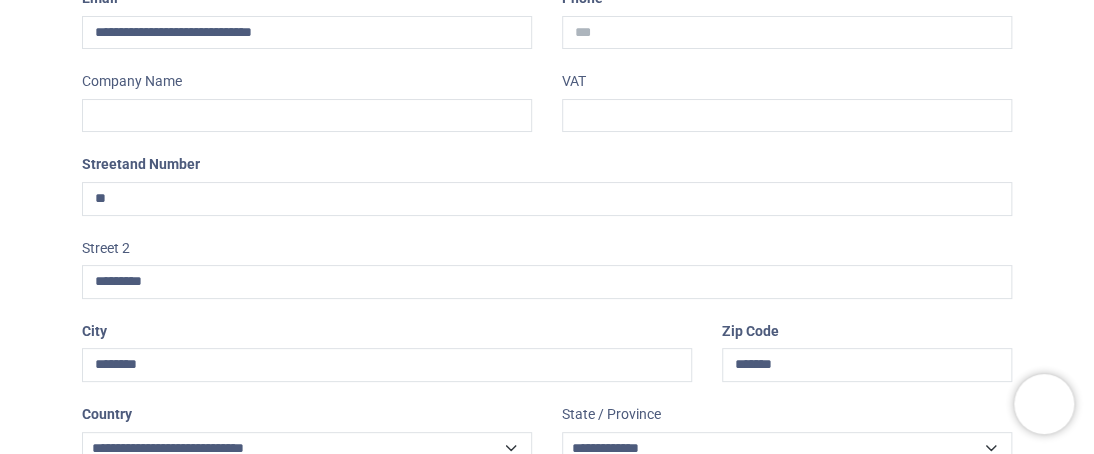 scroll, scrollTop: 500, scrollLeft: 0, axis: vertical 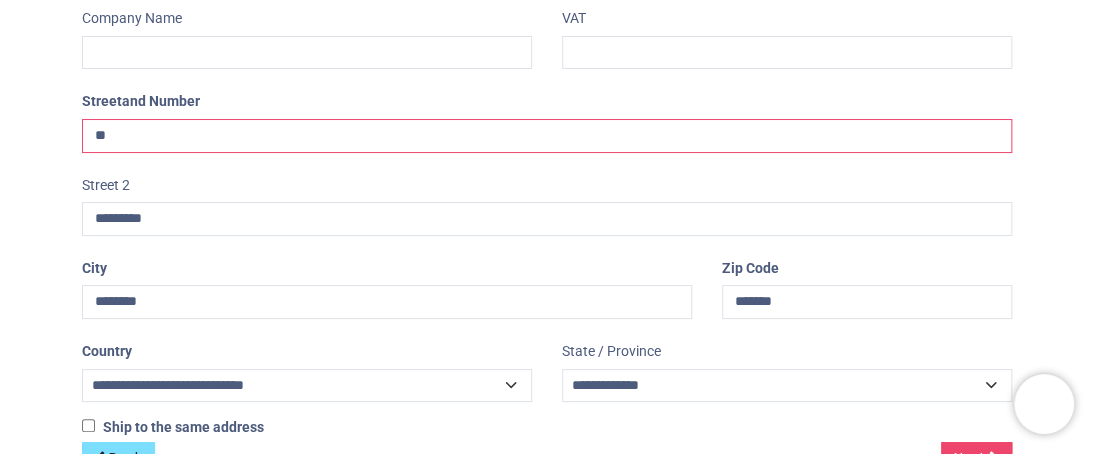 drag, startPoint x: 113, startPoint y: 132, endPoint x: 42, endPoint y: 122, distance: 71.70077 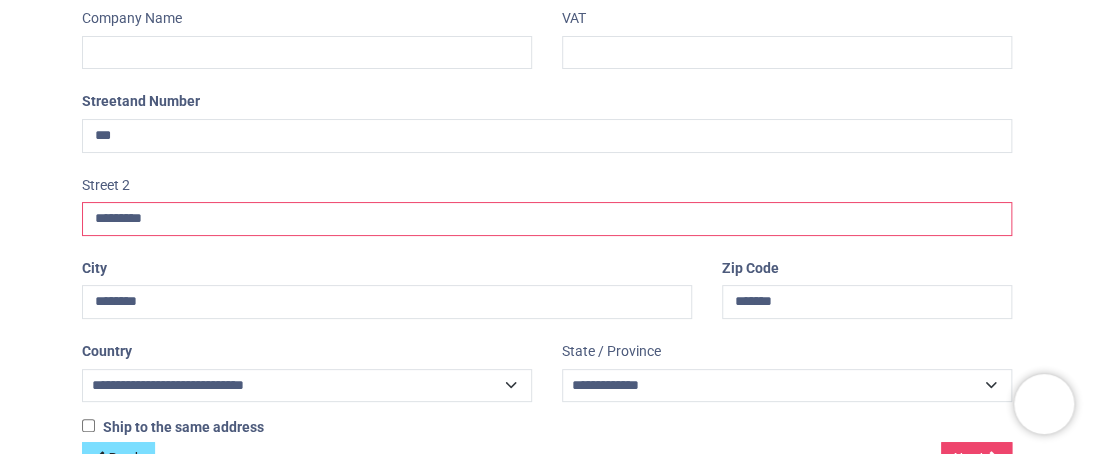 click on "*********" at bounding box center (547, 219) 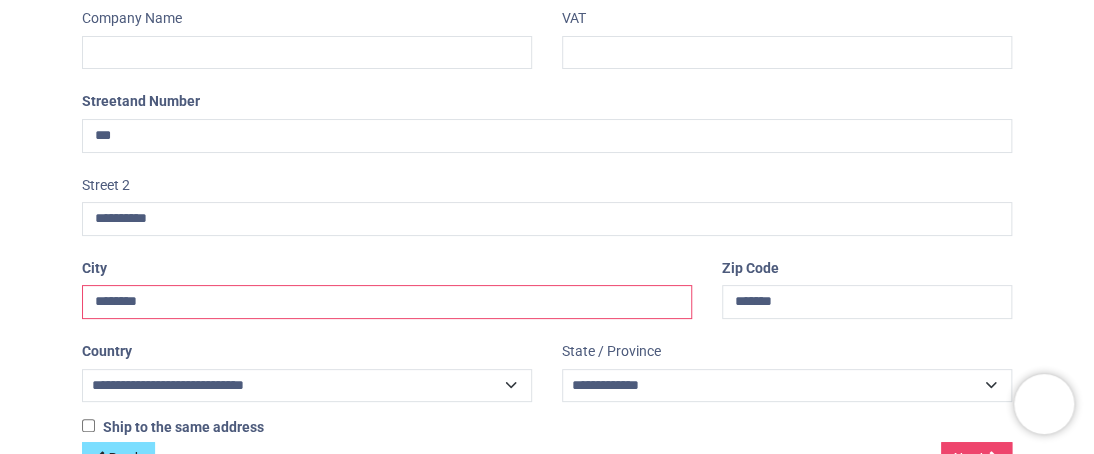 click on "********" at bounding box center (387, 302) 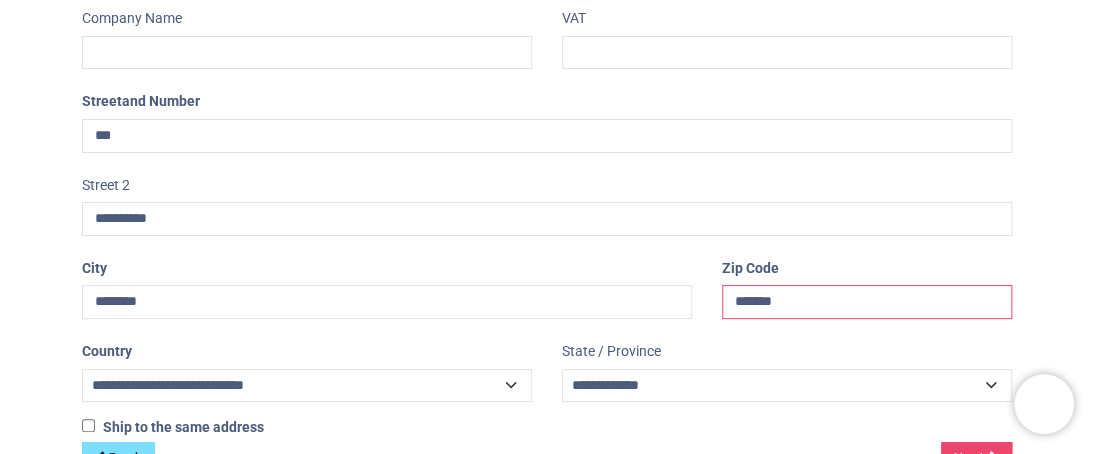 click on "*******" at bounding box center [867, 302] 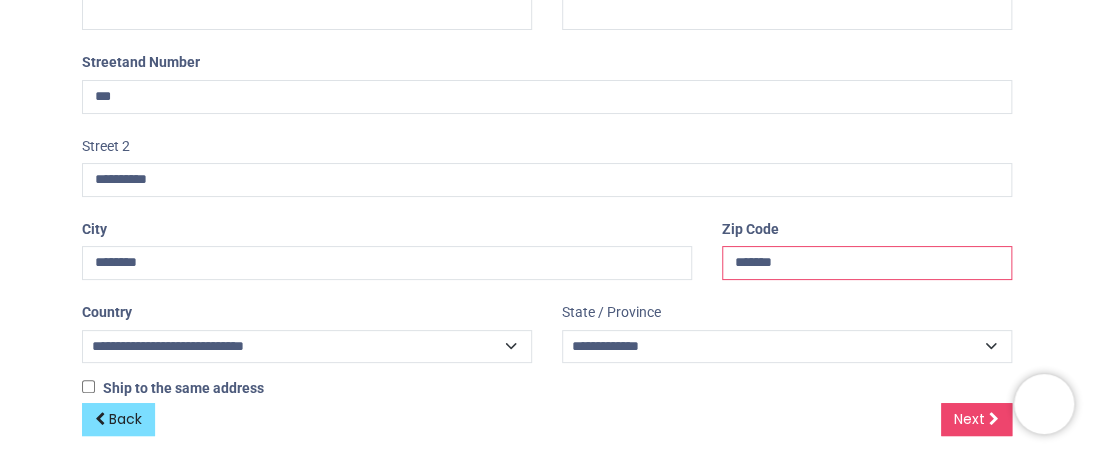scroll, scrollTop: 557, scrollLeft: 0, axis: vertical 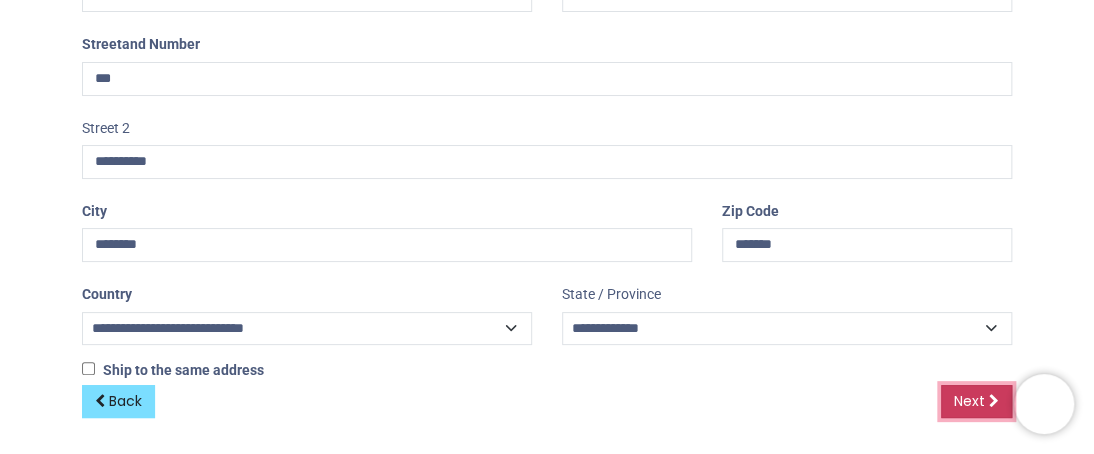 click on "Next" at bounding box center (976, 402) 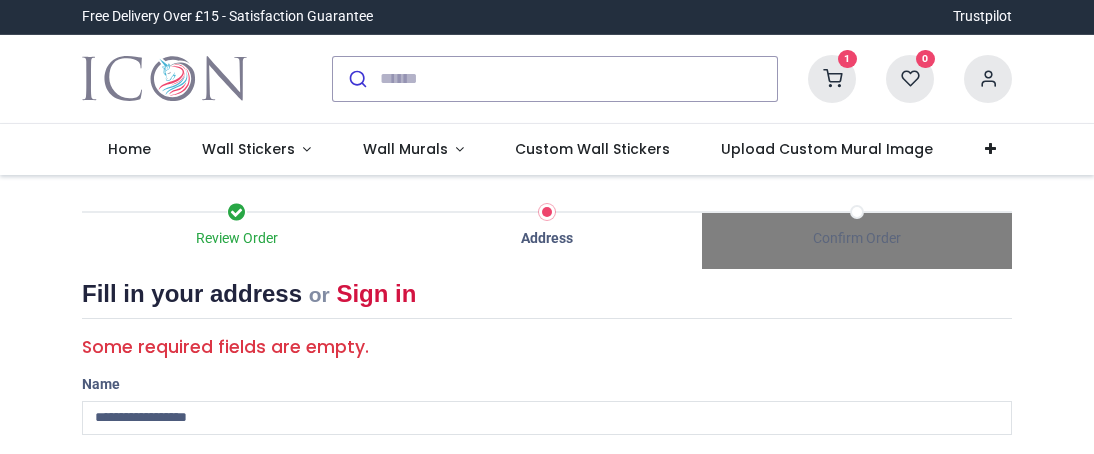 select on "***" 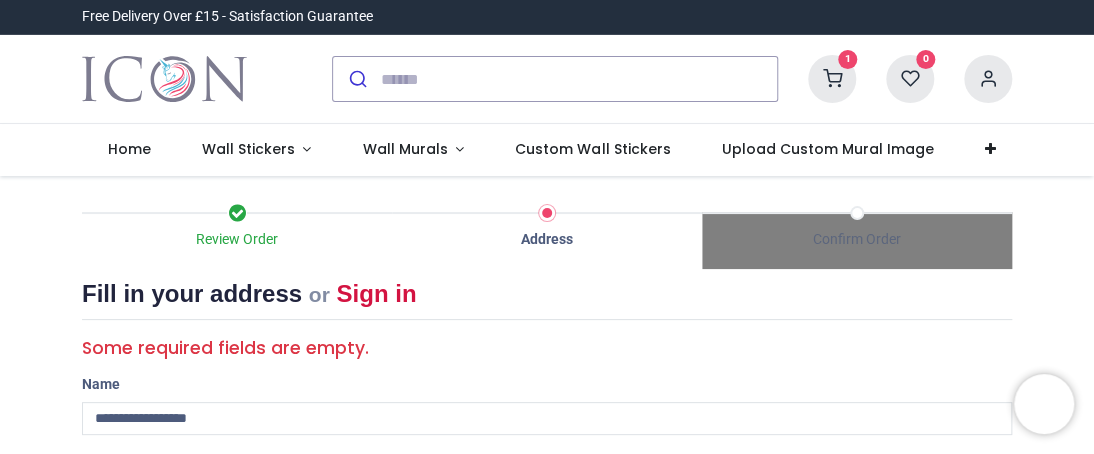 scroll, scrollTop: 0, scrollLeft: 0, axis: both 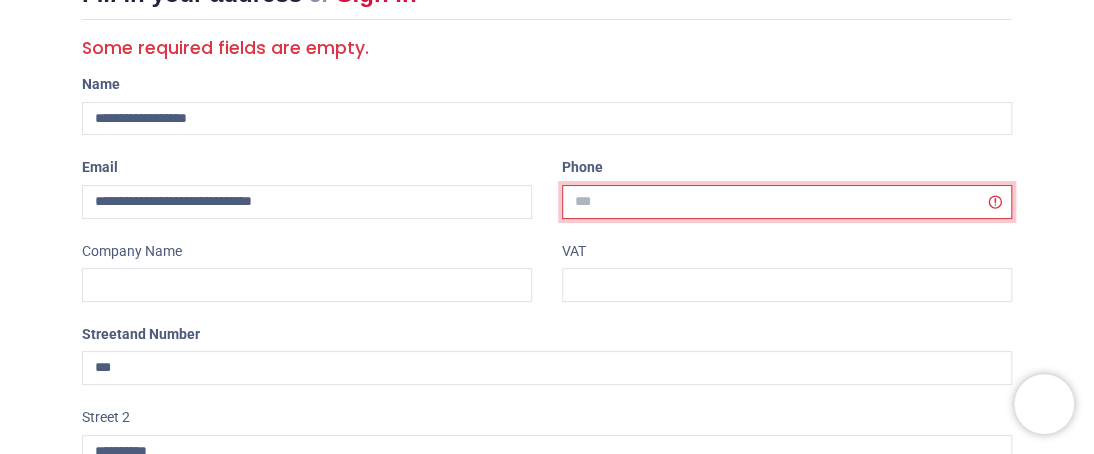 click at bounding box center [787, 202] 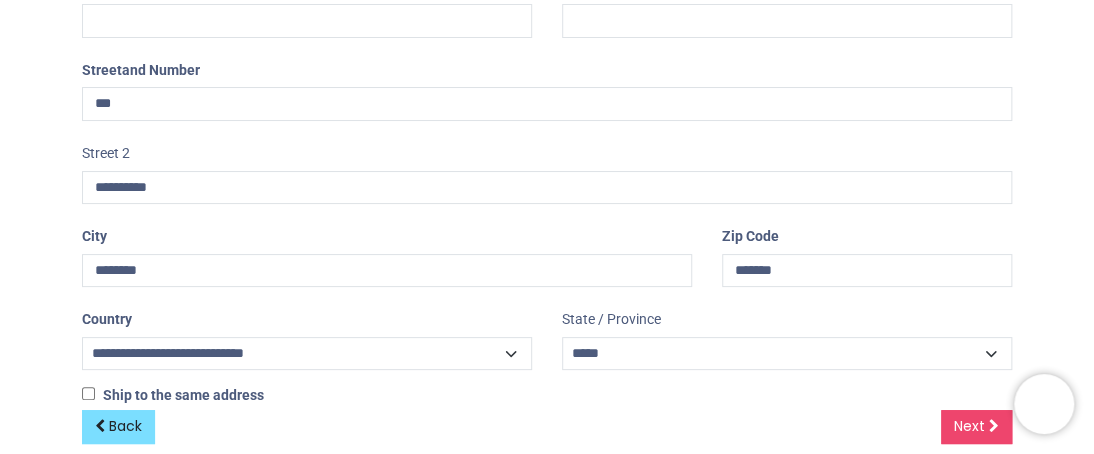 scroll, scrollTop: 590, scrollLeft: 0, axis: vertical 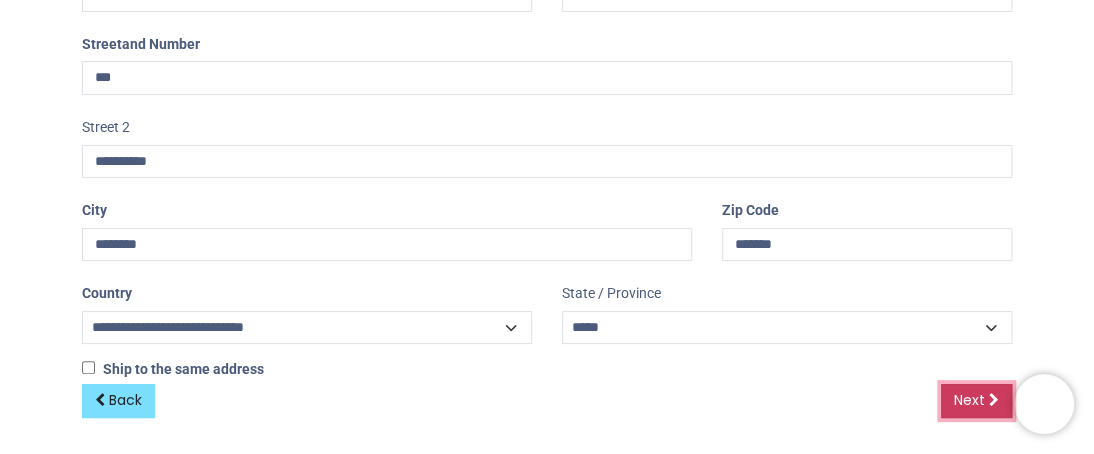 click at bounding box center [994, 400] 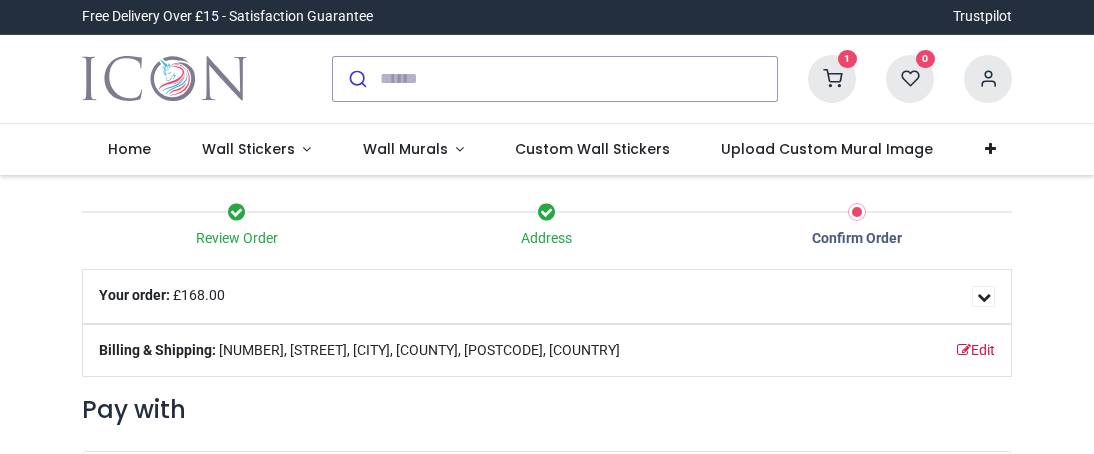 scroll, scrollTop: 0, scrollLeft: 0, axis: both 